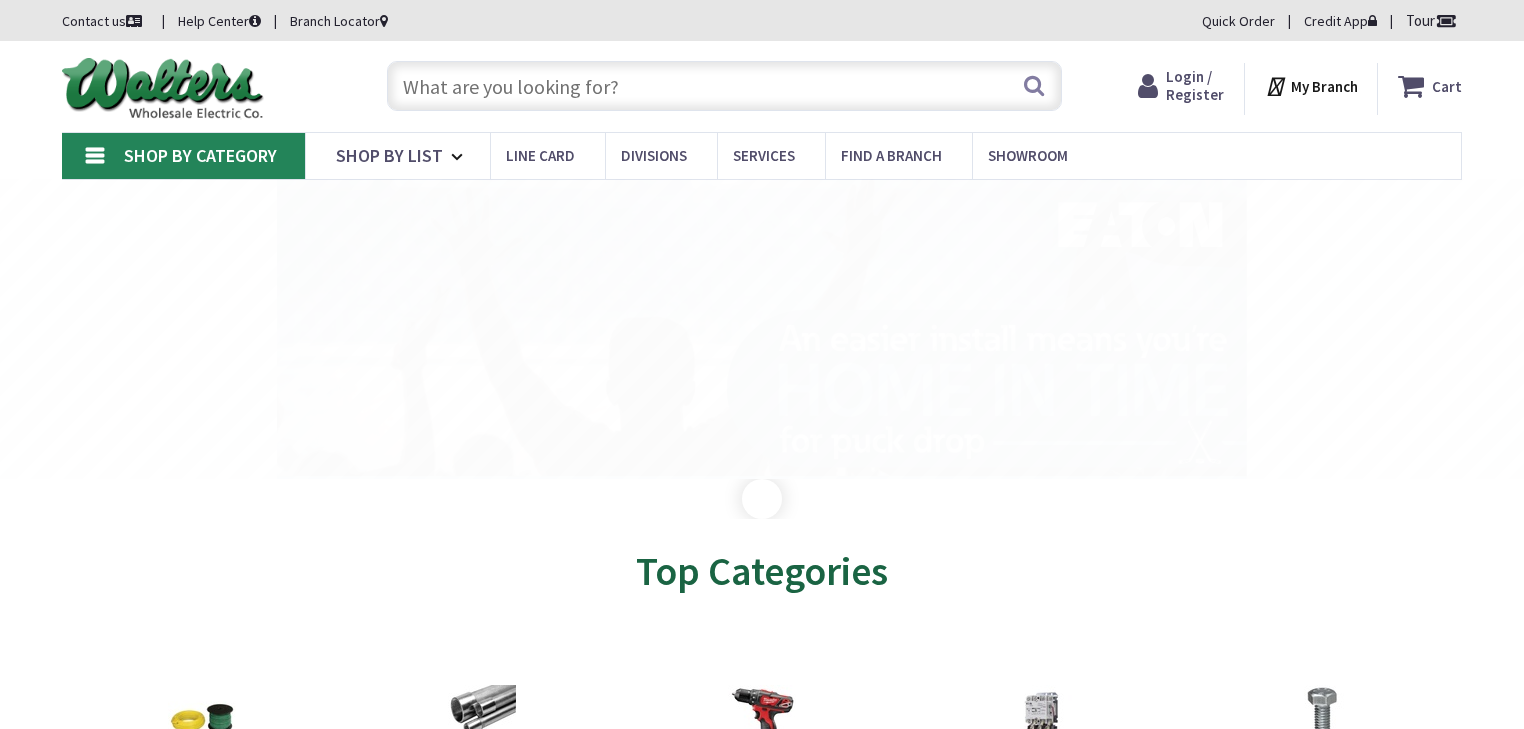 scroll, scrollTop: 0, scrollLeft: 0, axis: both 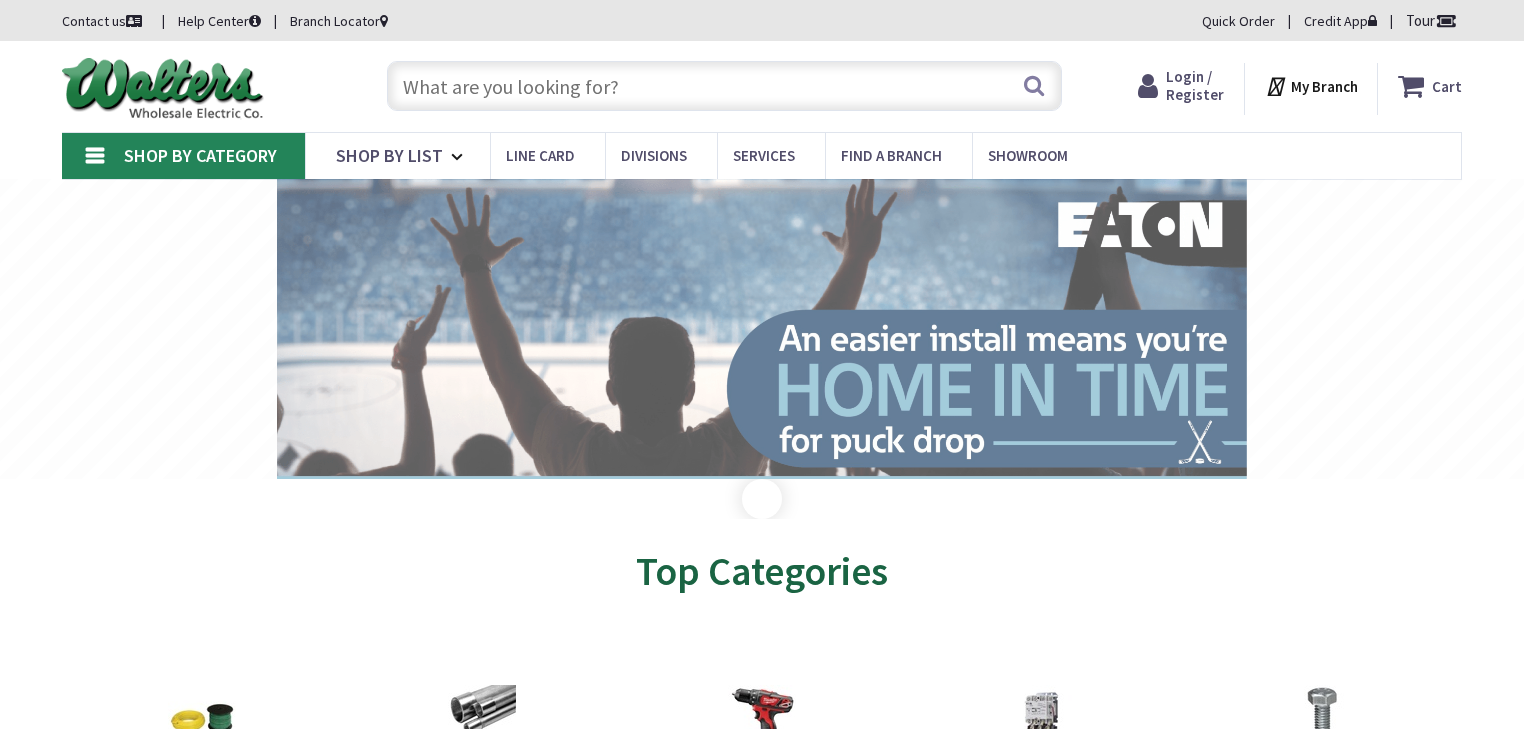 click at bounding box center [724, 86] 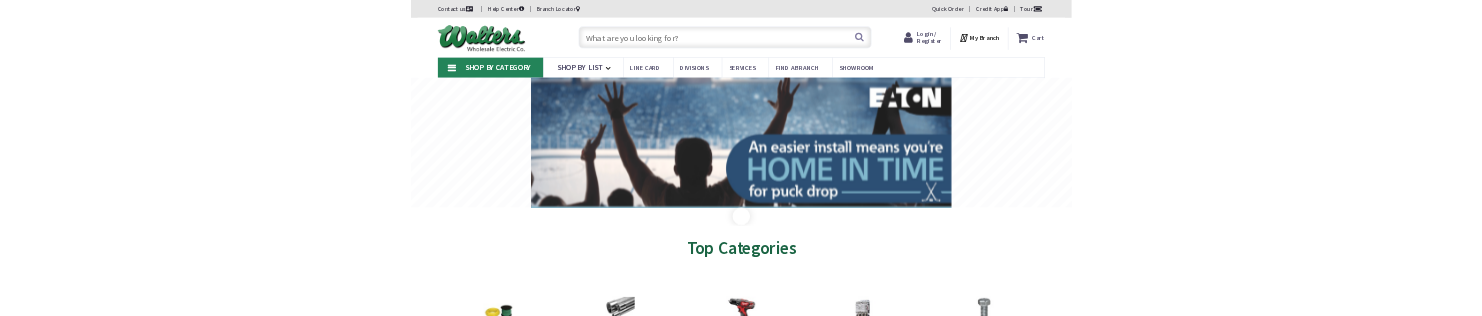 scroll, scrollTop: 0, scrollLeft: 0, axis: both 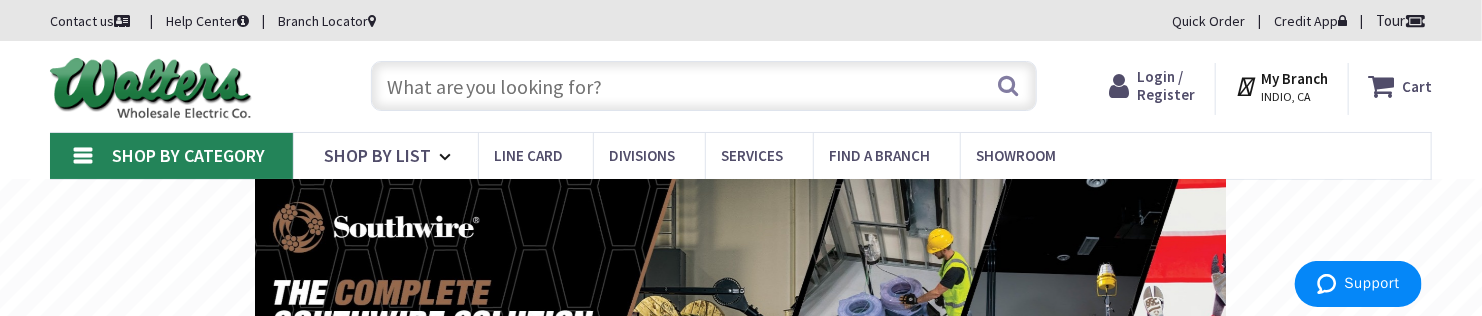 click at bounding box center [704, 86] 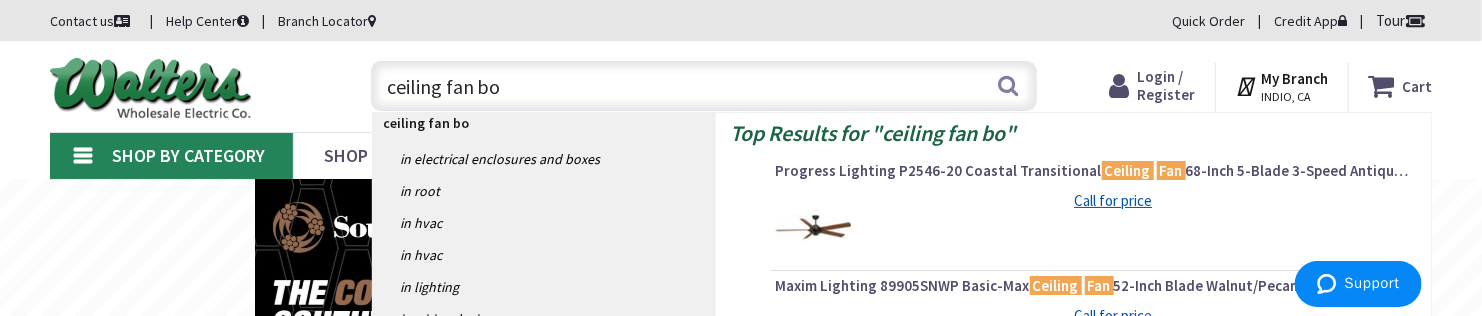 type on "ceiling fan box" 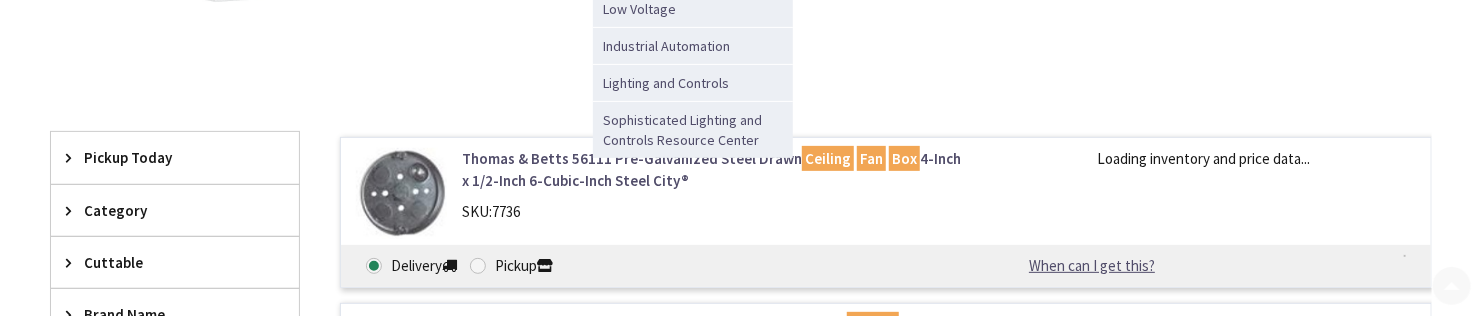 scroll, scrollTop: 400, scrollLeft: 0, axis: vertical 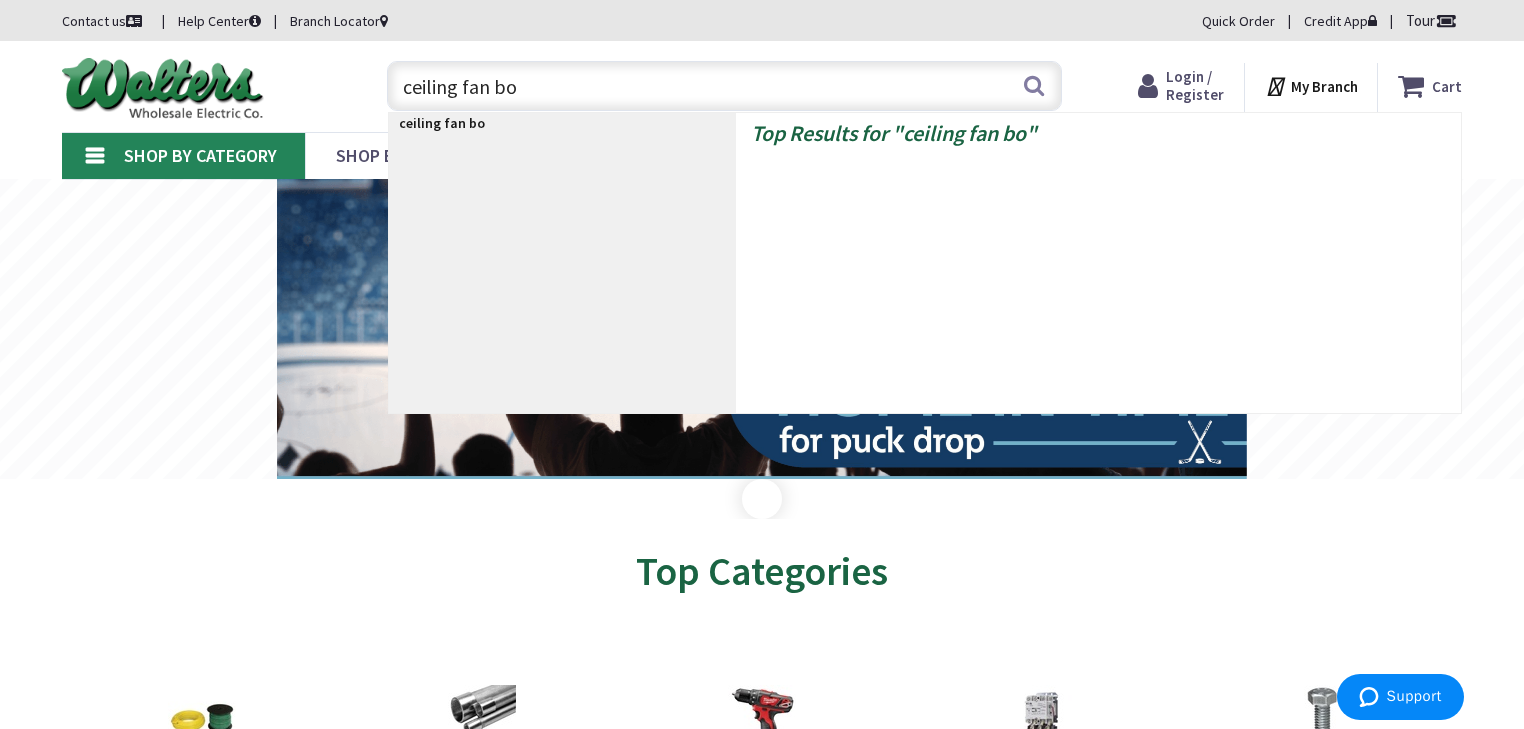 type on "ceiling fan box" 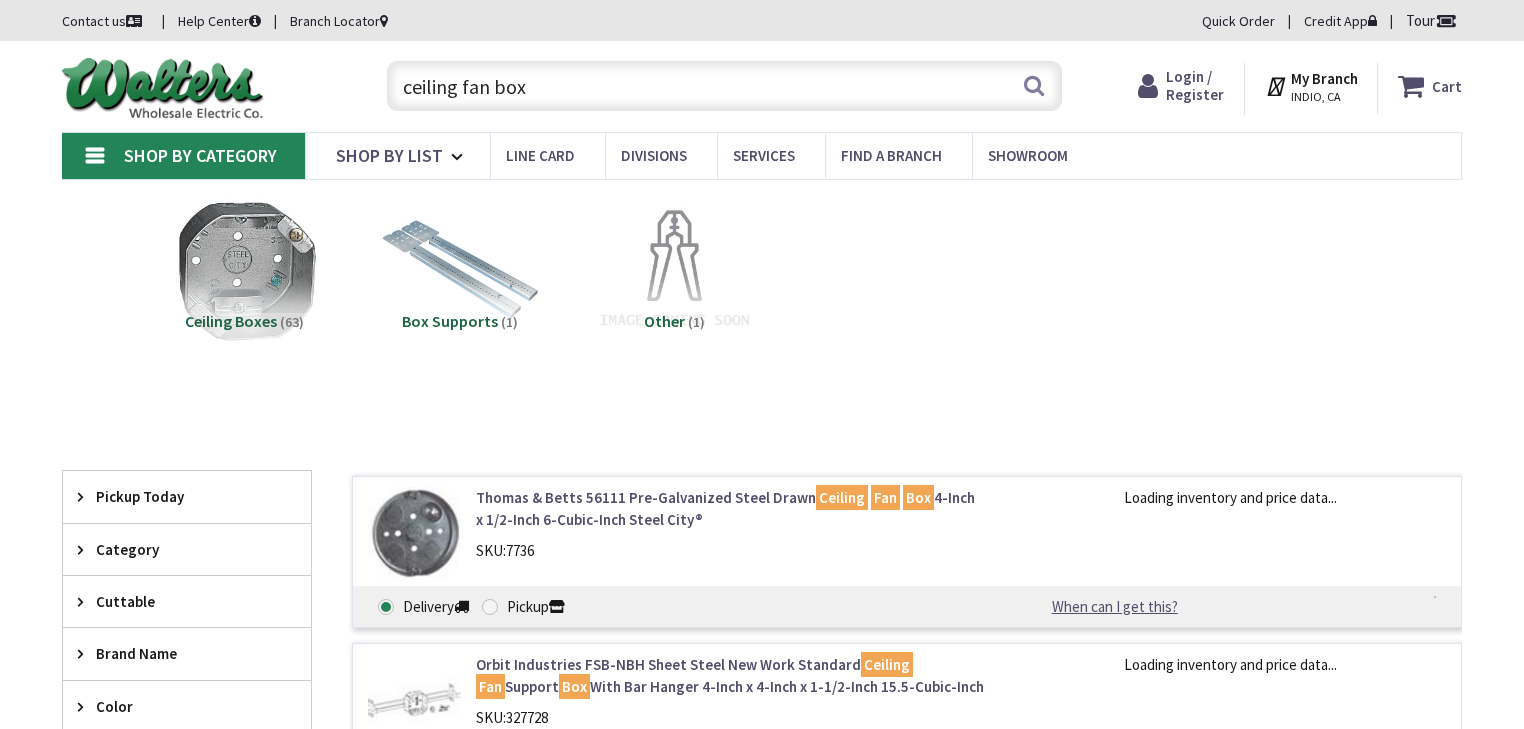 scroll, scrollTop: 0, scrollLeft: 0, axis: both 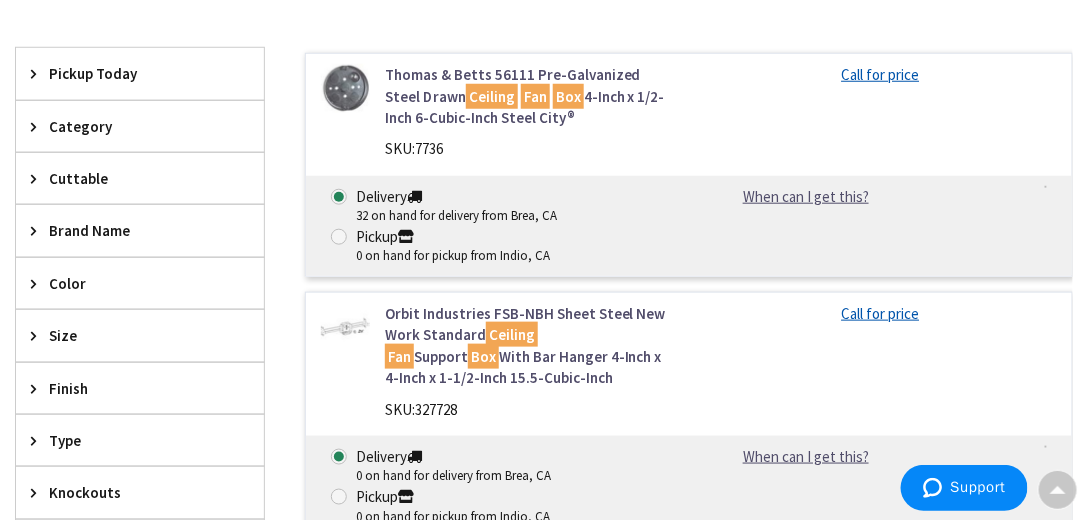 click on "Orbit Industries FSB-NBH Sheet Steel New Work Standard  Ceiling   Fan  Support  Box  With Bar Hanger 4-Inch x 4-Inch x 1-1/2-Inch 15.5-Cubic-Inch" at bounding box center [529, 346] 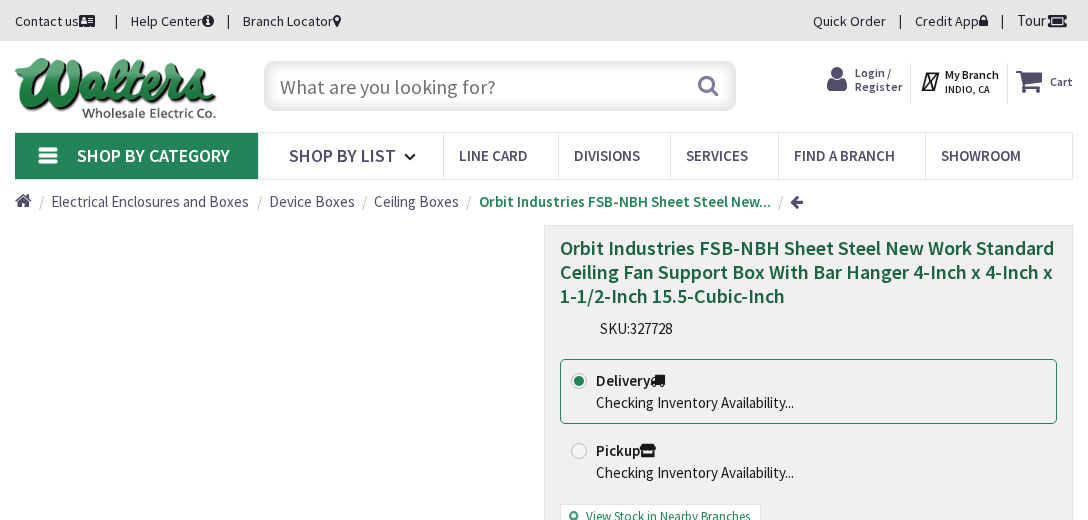 scroll, scrollTop: 0, scrollLeft: 0, axis: both 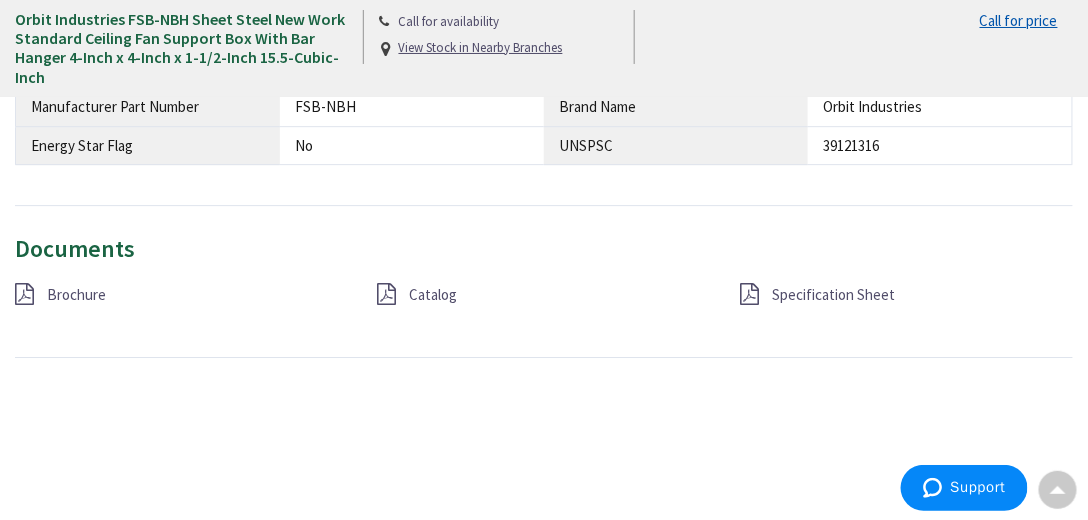 click at bounding box center [749, 294] 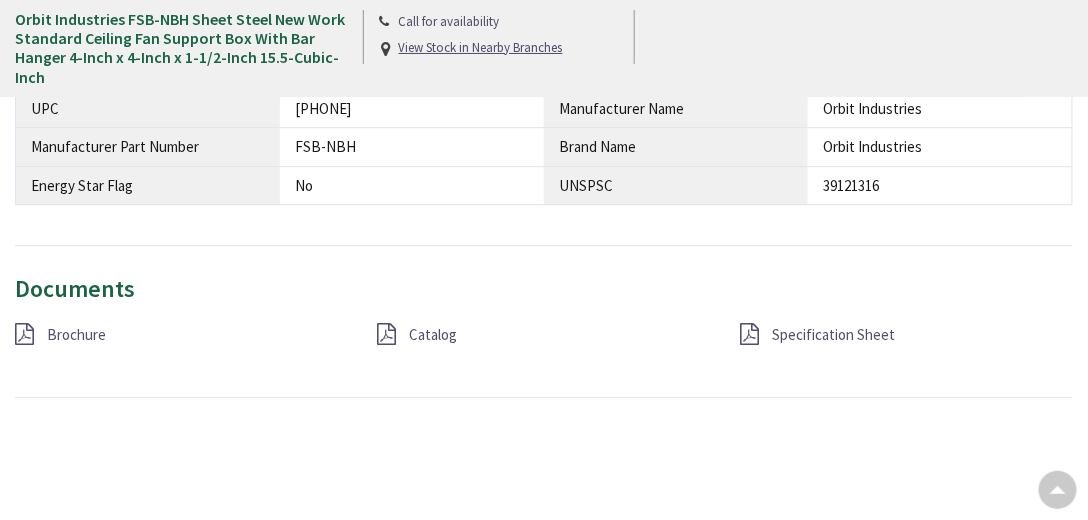 scroll, scrollTop: 1445, scrollLeft: 0, axis: vertical 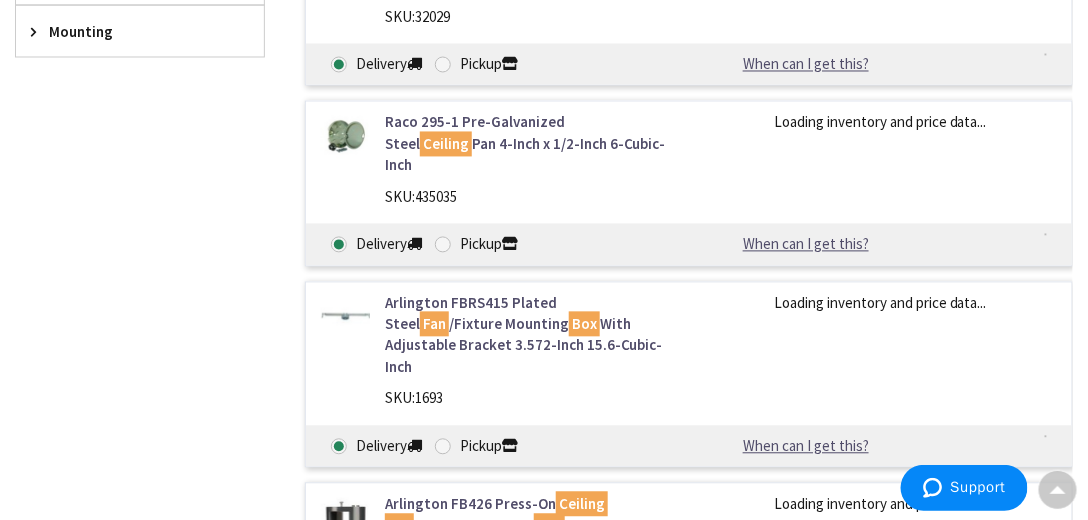 click on "Arlington FBRS415 Plated Steel  Fan /Fixture Mounting  Box  With Adjustable Bracket 3.572-Inch 15.6-Cubic-Inch" at bounding box center [529, 336] 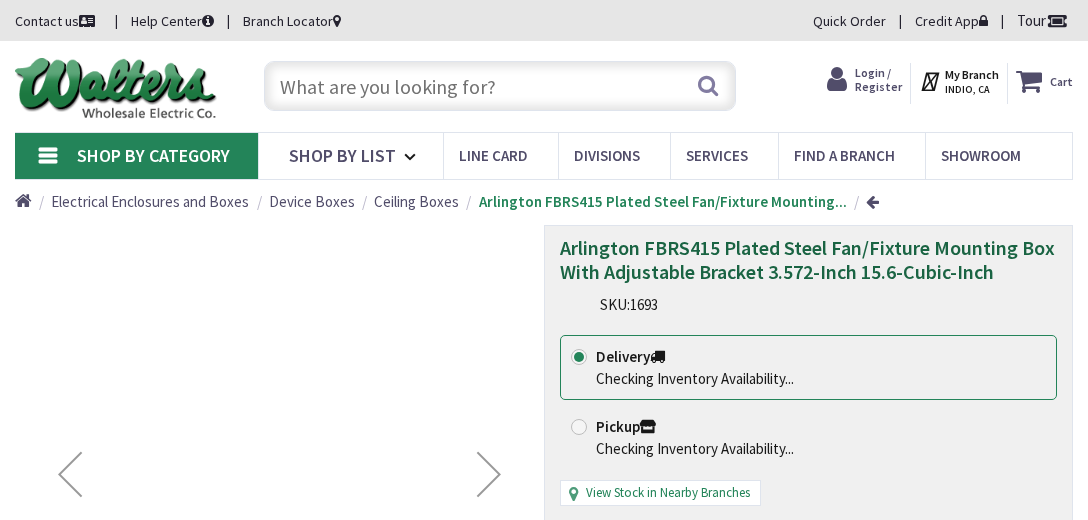 scroll, scrollTop: 0, scrollLeft: 0, axis: both 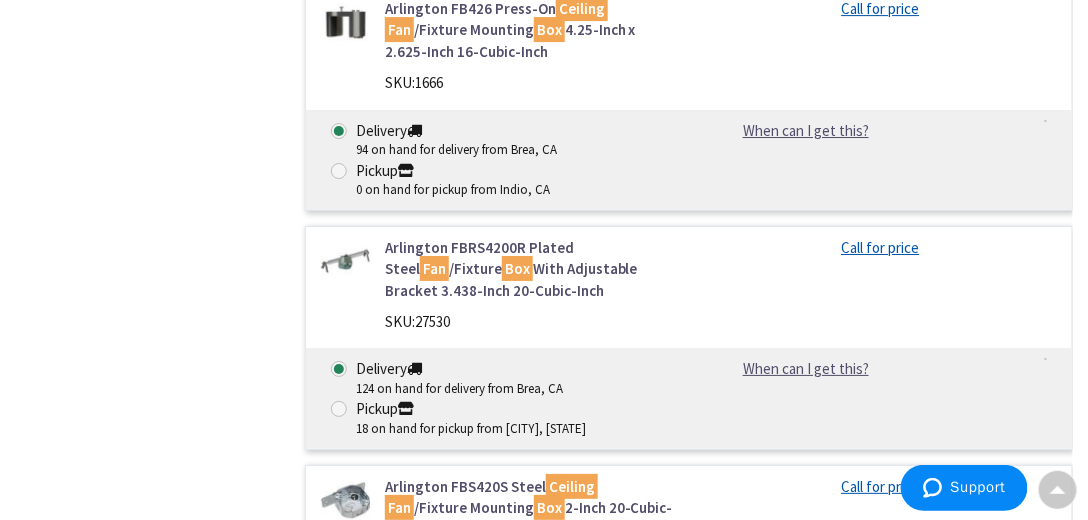 click on "Arlington FBRS4200R Plated Steel  Fan /Fixture  Box  With Adjustable Bracket 3.438-Inch 20-Cubic-Inch" at bounding box center (529, 269) 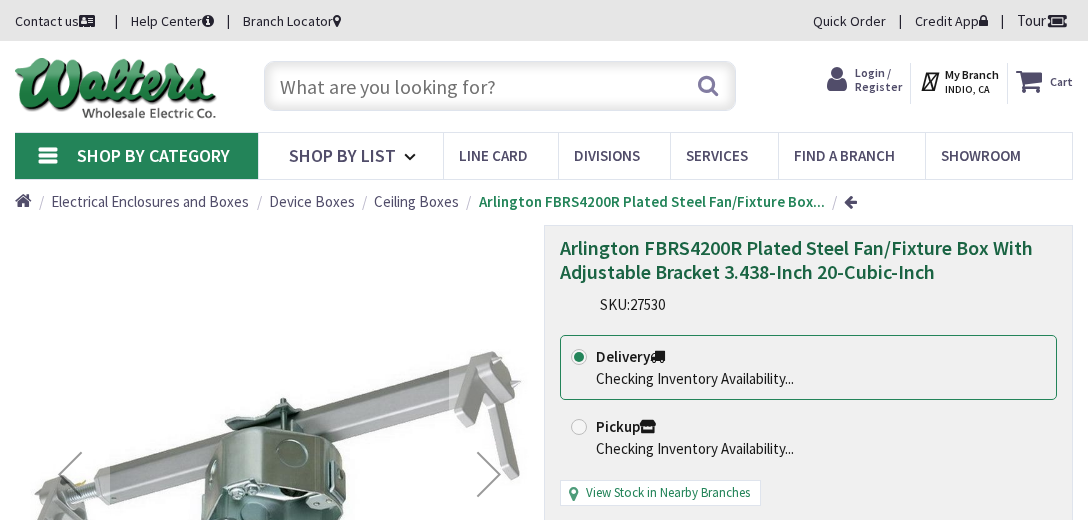 scroll, scrollTop: 0, scrollLeft: 0, axis: both 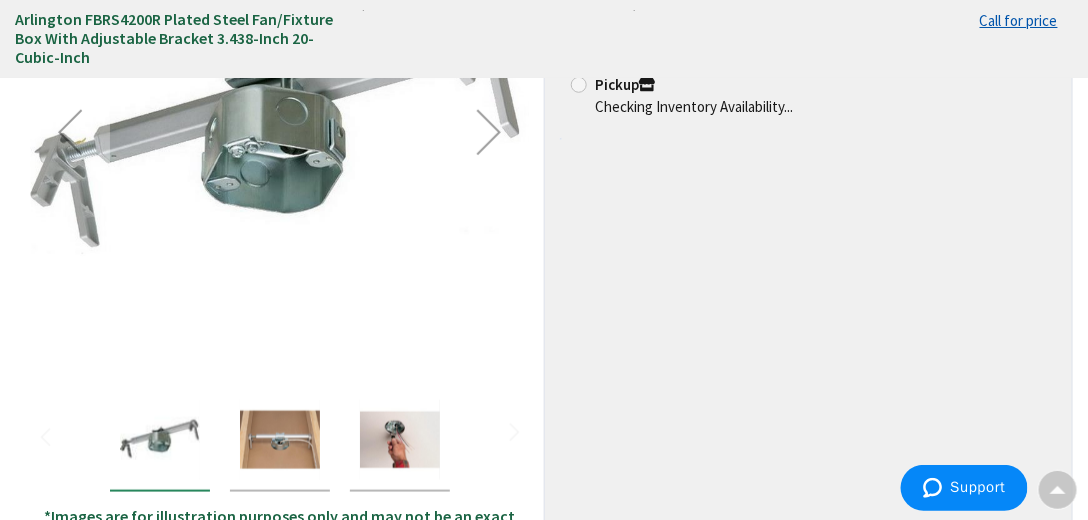 click at bounding box center (280, 440) 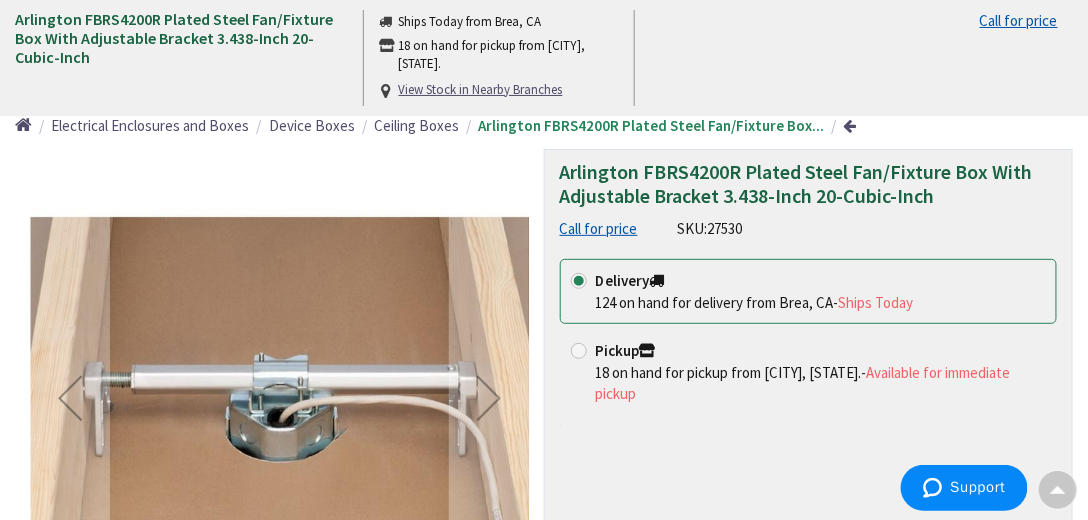 scroll, scrollTop: 0, scrollLeft: 0, axis: both 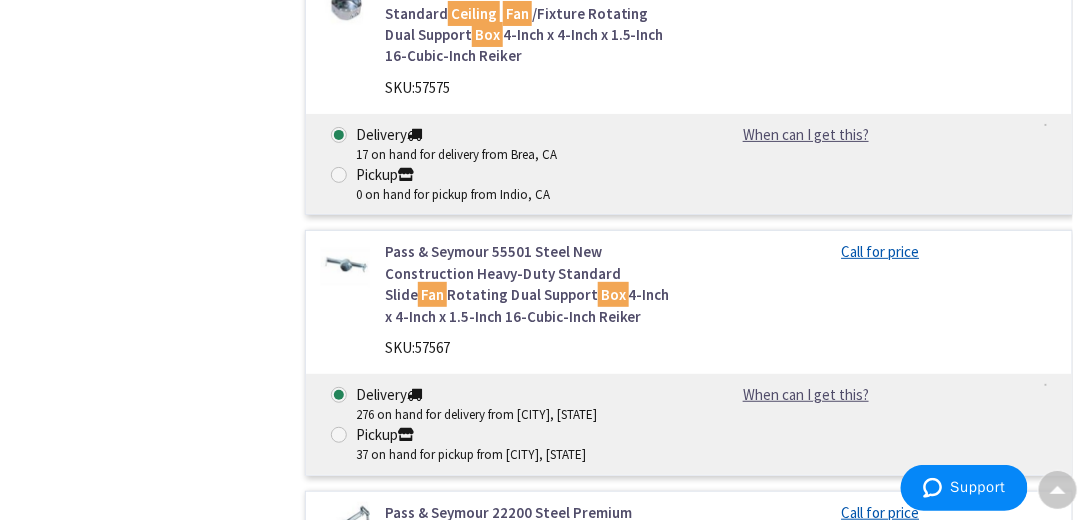 click on "Pass & Seymour 55501 Steel New Construction Heavy-Duty Standard Slide  Fan  Rotating Dual Support  Box  4-Inch x 4-Inch x 1.5-Inch 16-Cubic-Inch Reiker" at bounding box center (529, 284) 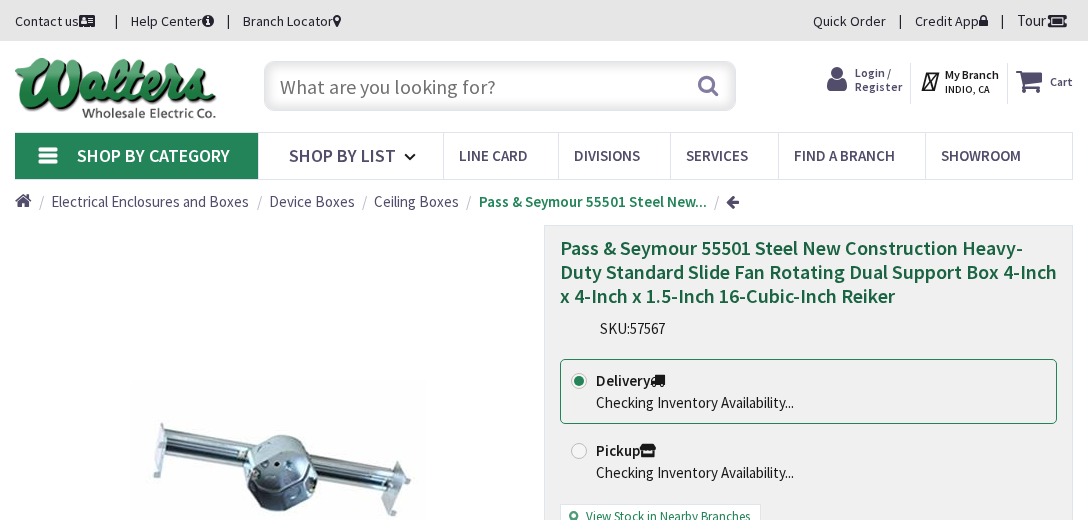 scroll, scrollTop: 0, scrollLeft: 0, axis: both 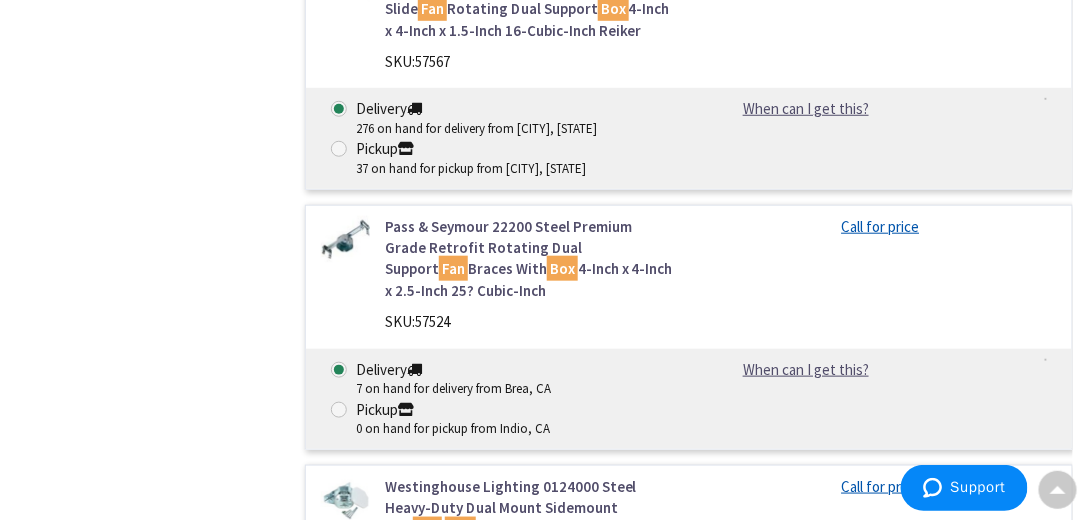 click on "Pass & Seymour 22200 Steel Premium Grade Retrofit Rotating Dual Support  Fan  Braces With  Box  4-Inch x 4-Inch x 2.5-Inch 25? Cubic-Inch" at bounding box center (529, 259) 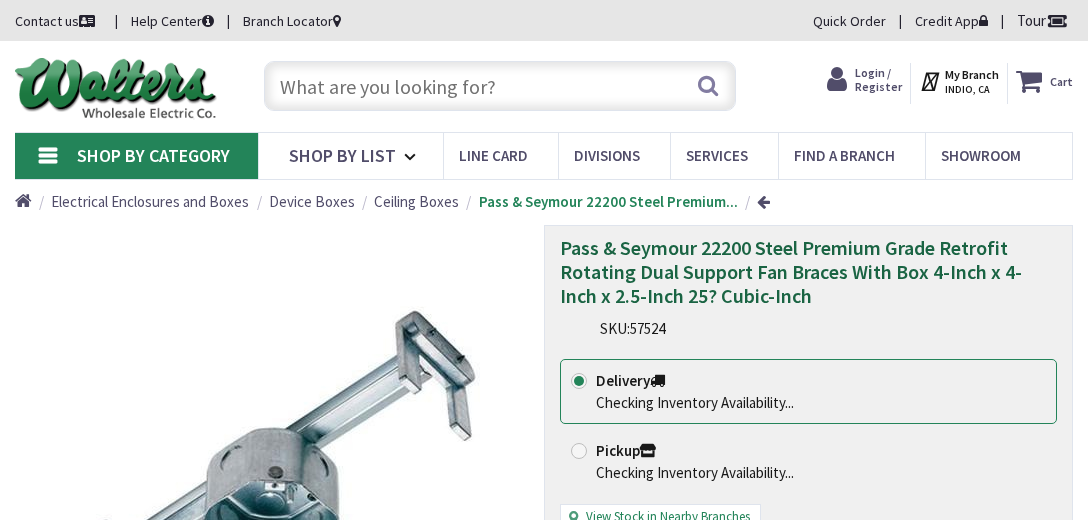 scroll, scrollTop: 0, scrollLeft: 0, axis: both 